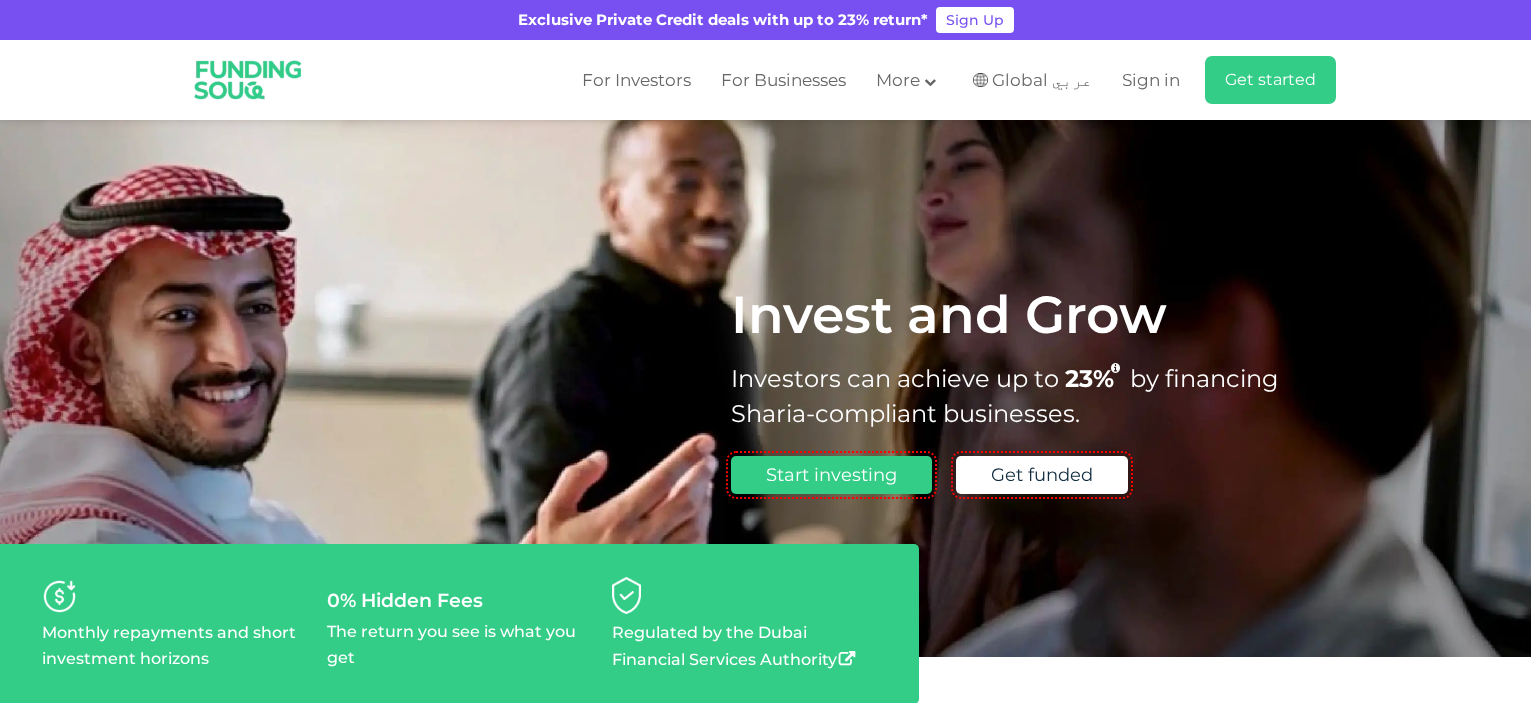 scroll, scrollTop: 0, scrollLeft: 0, axis: both 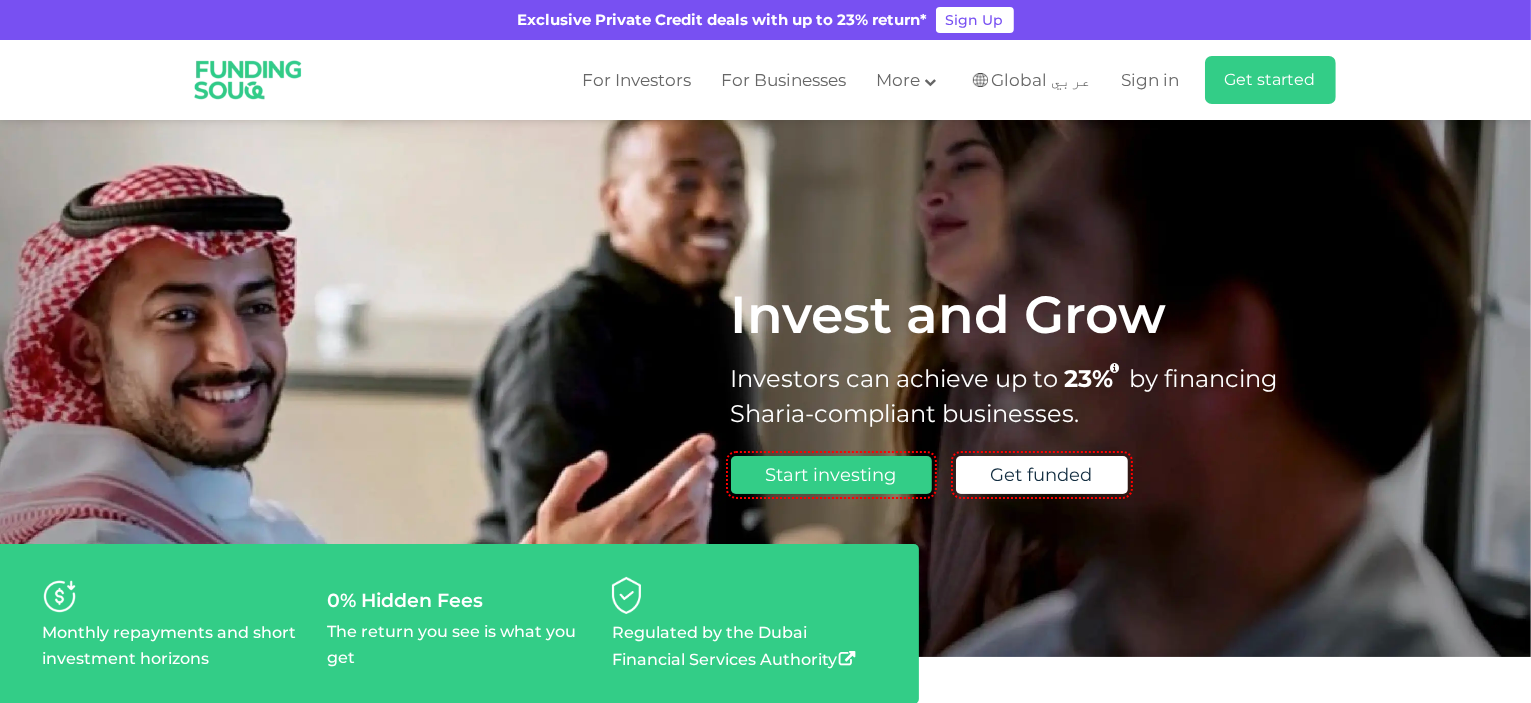 click on "Global عربي" at bounding box center (1042, 80) 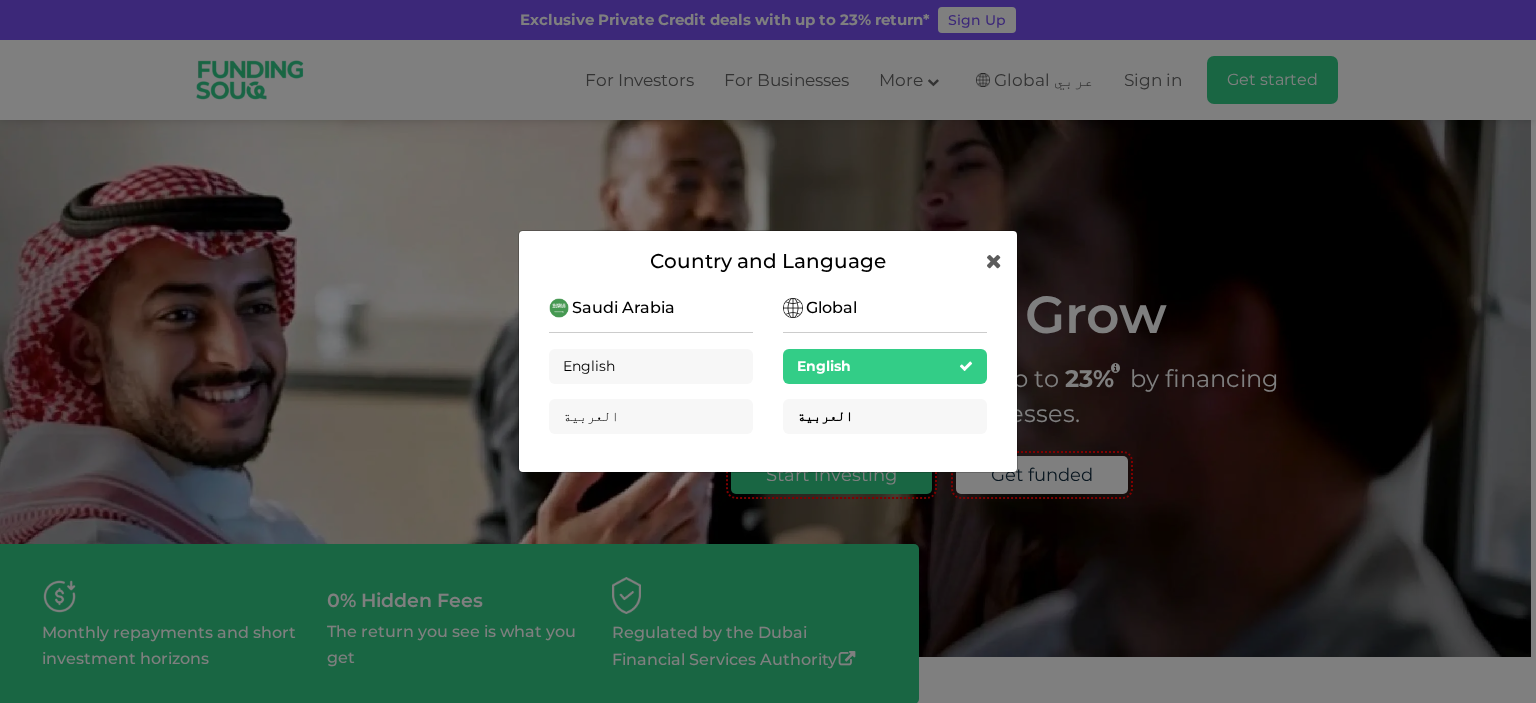 click on "العربية" at bounding box center (885, 416) 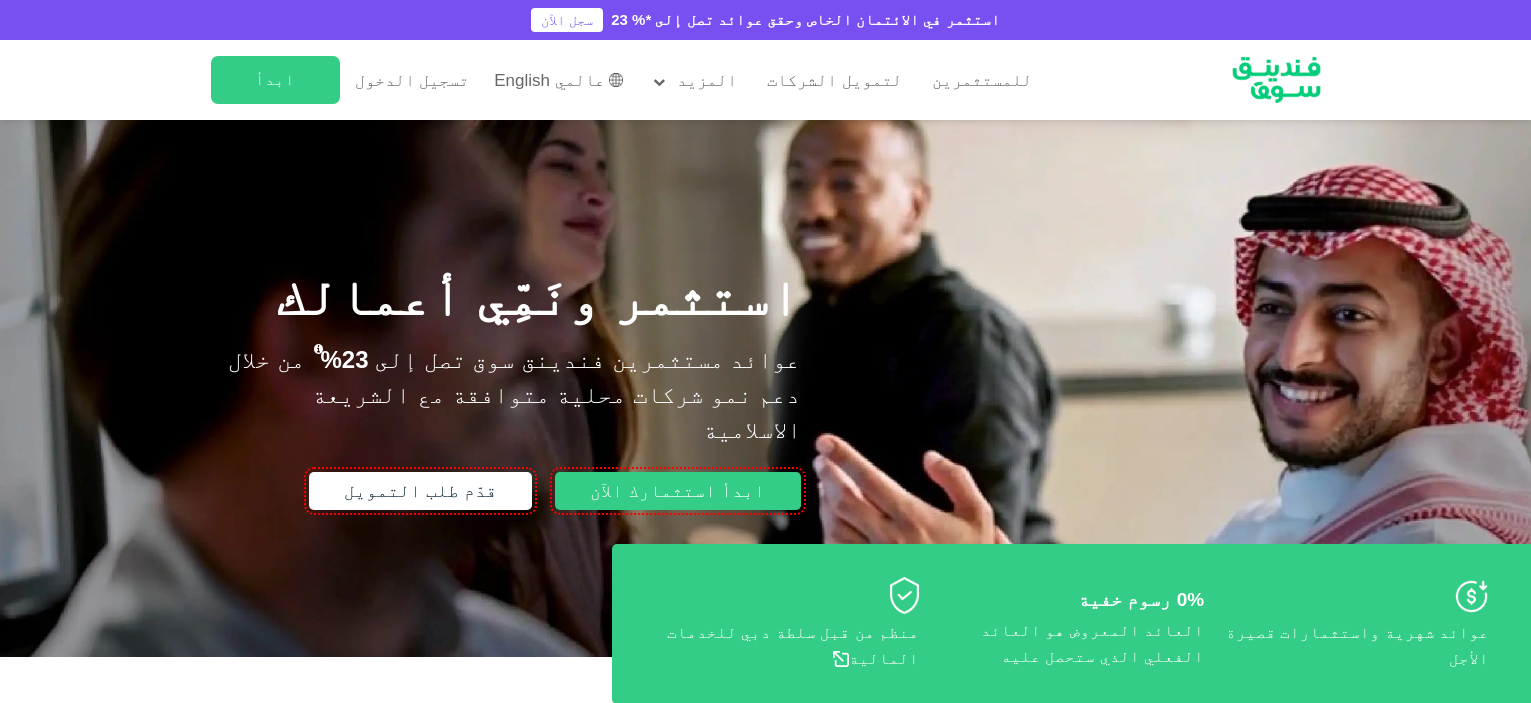 scroll, scrollTop: 0, scrollLeft: 0, axis: both 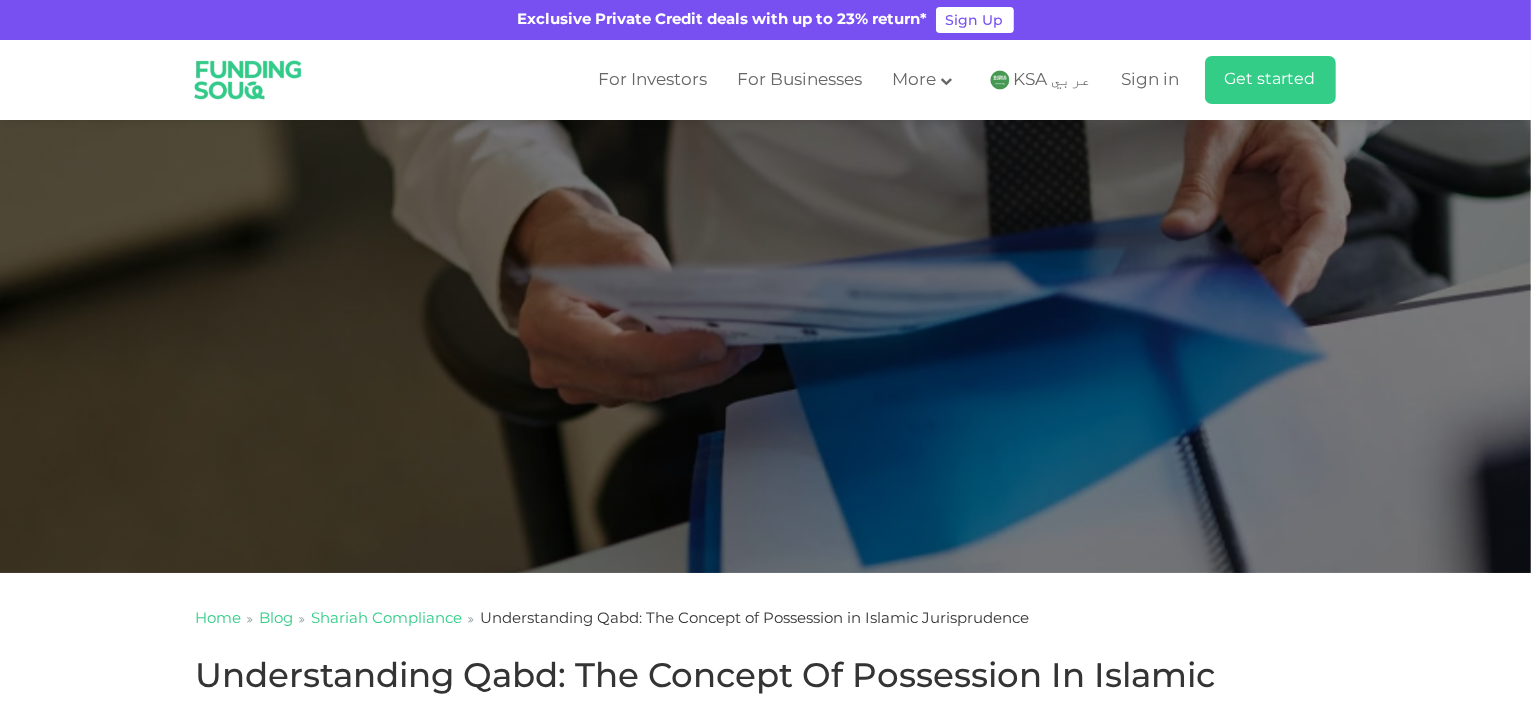 click on "KSA عربي" at bounding box center (1053, 80) 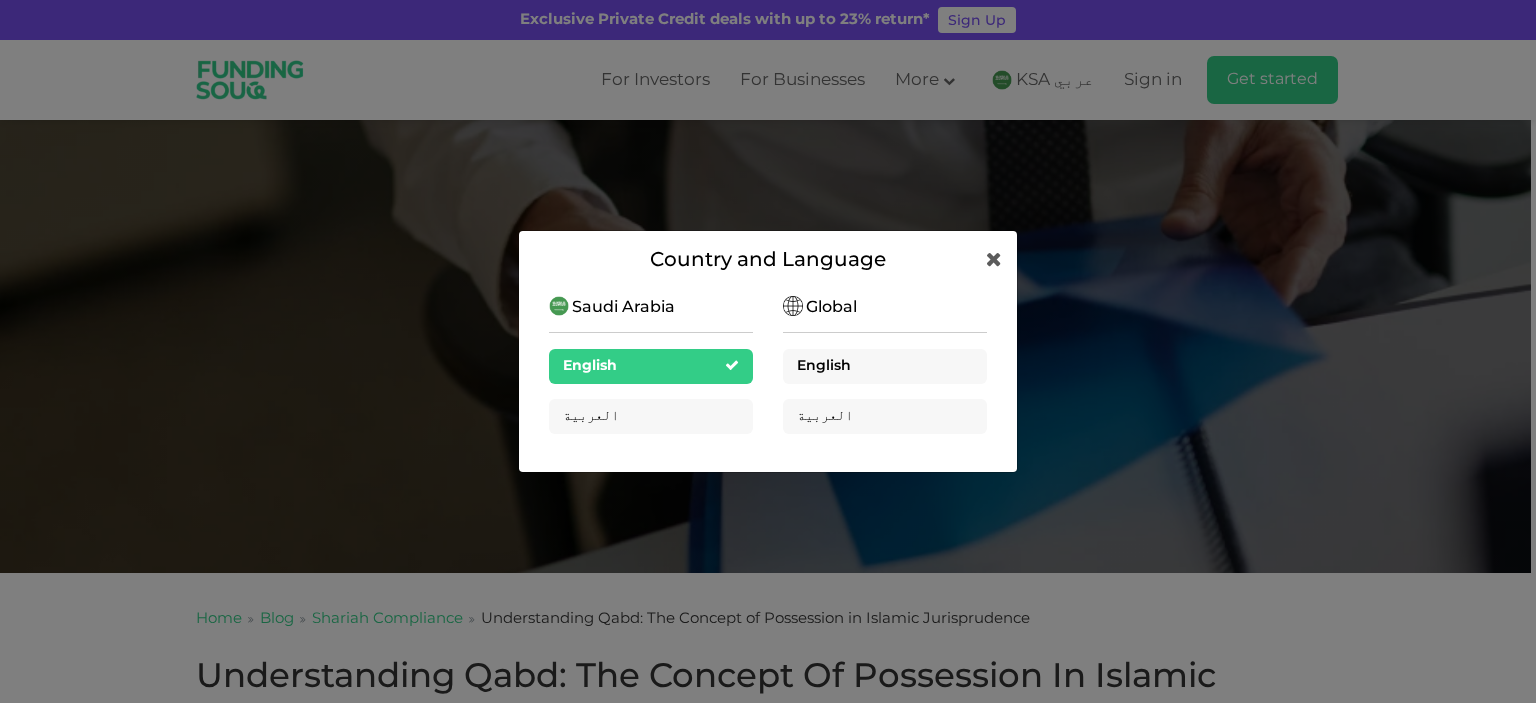 click on "English" at bounding box center (885, 366) 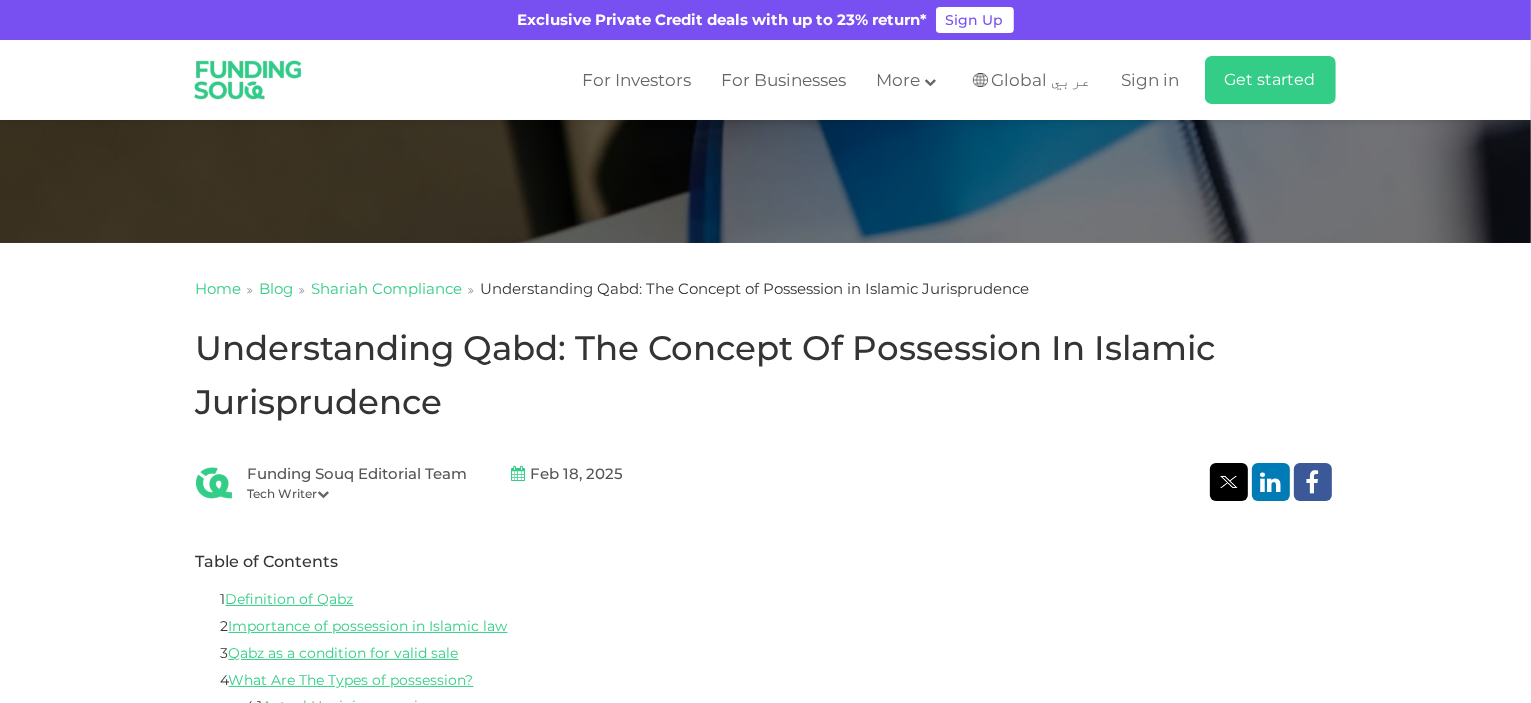 scroll, scrollTop: 0, scrollLeft: 0, axis: both 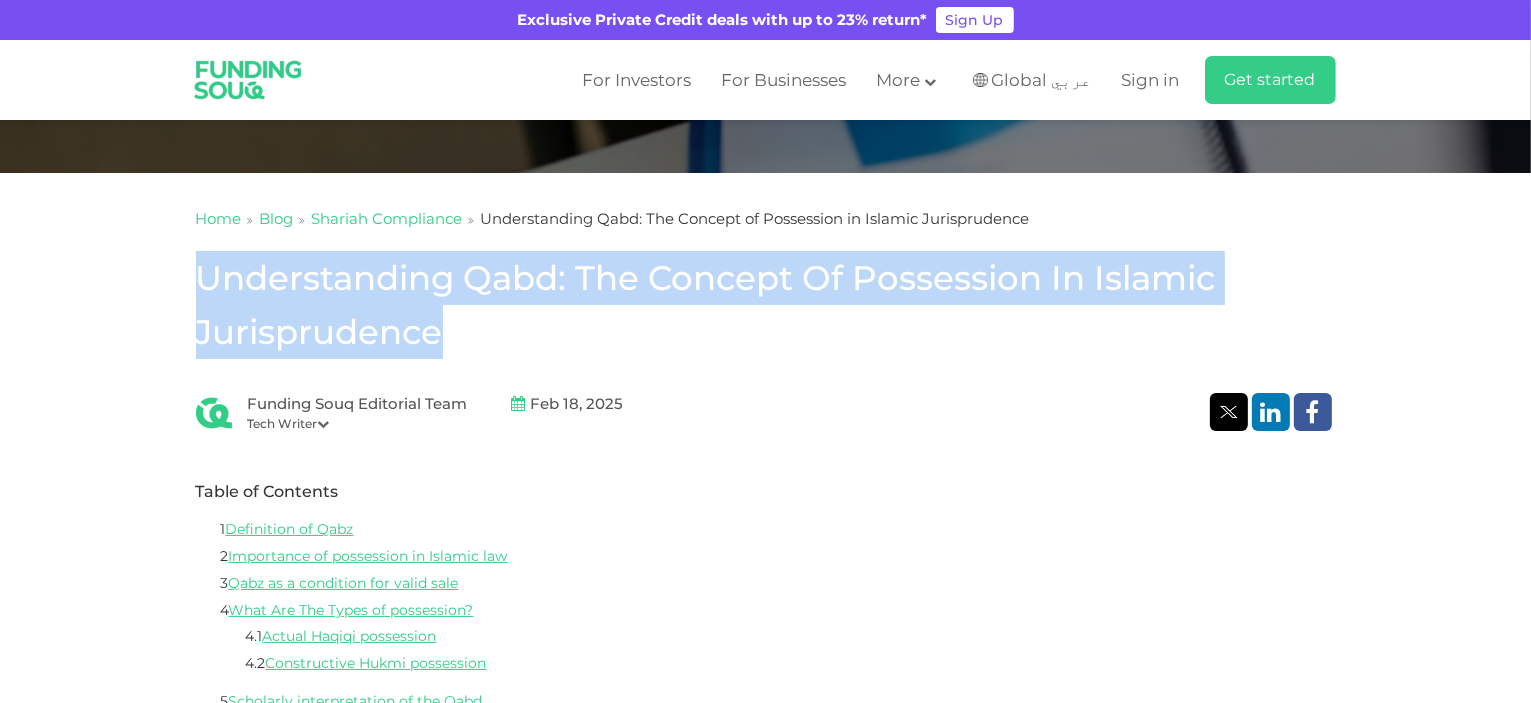 drag, startPoint x: 445, startPoint y: 344, endPoint x: 178, endPoint y: 279, distance: 274.7981 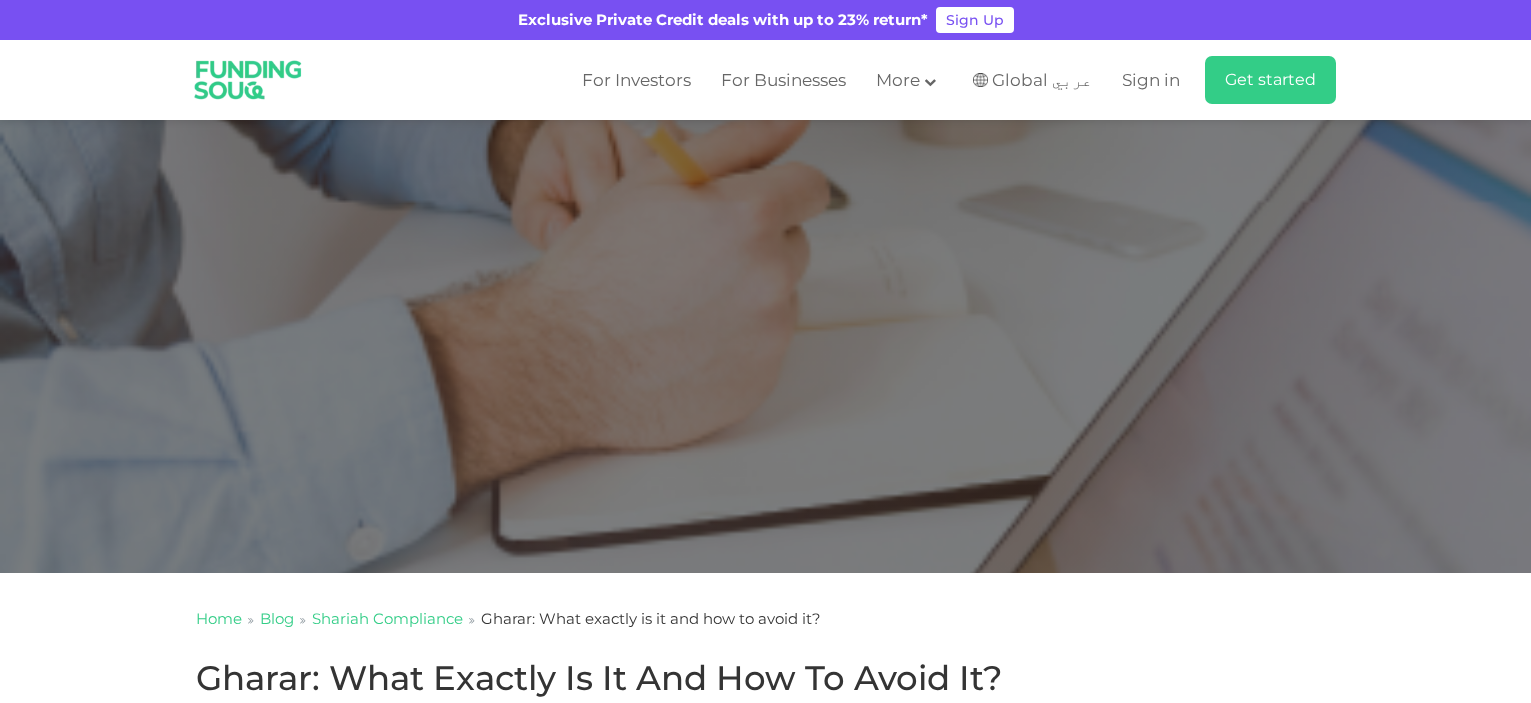 scroll, scrollTop: 0, scrollLeft: 0, axis: both 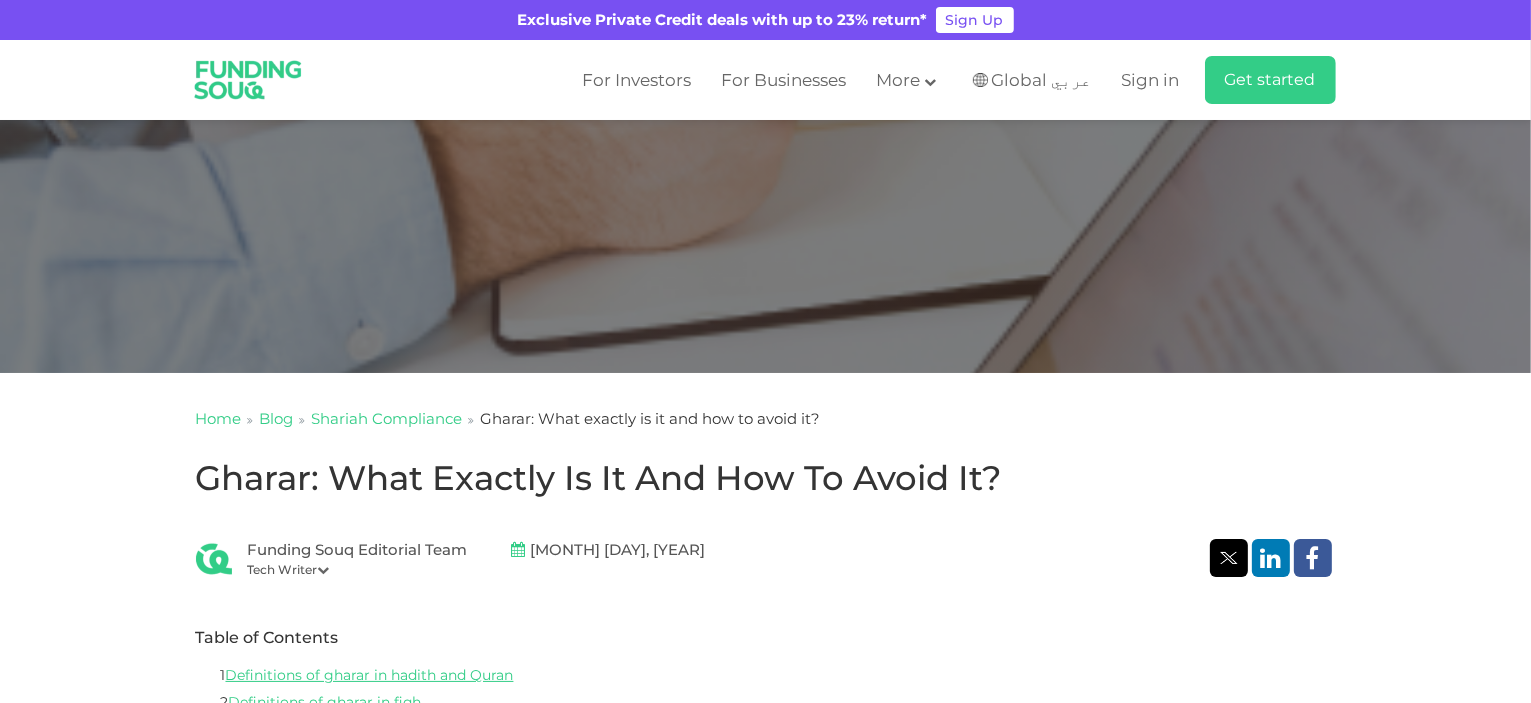 click on "Gharar: What exactly is it and how to avoid it?" at bounding box center [766, 478] 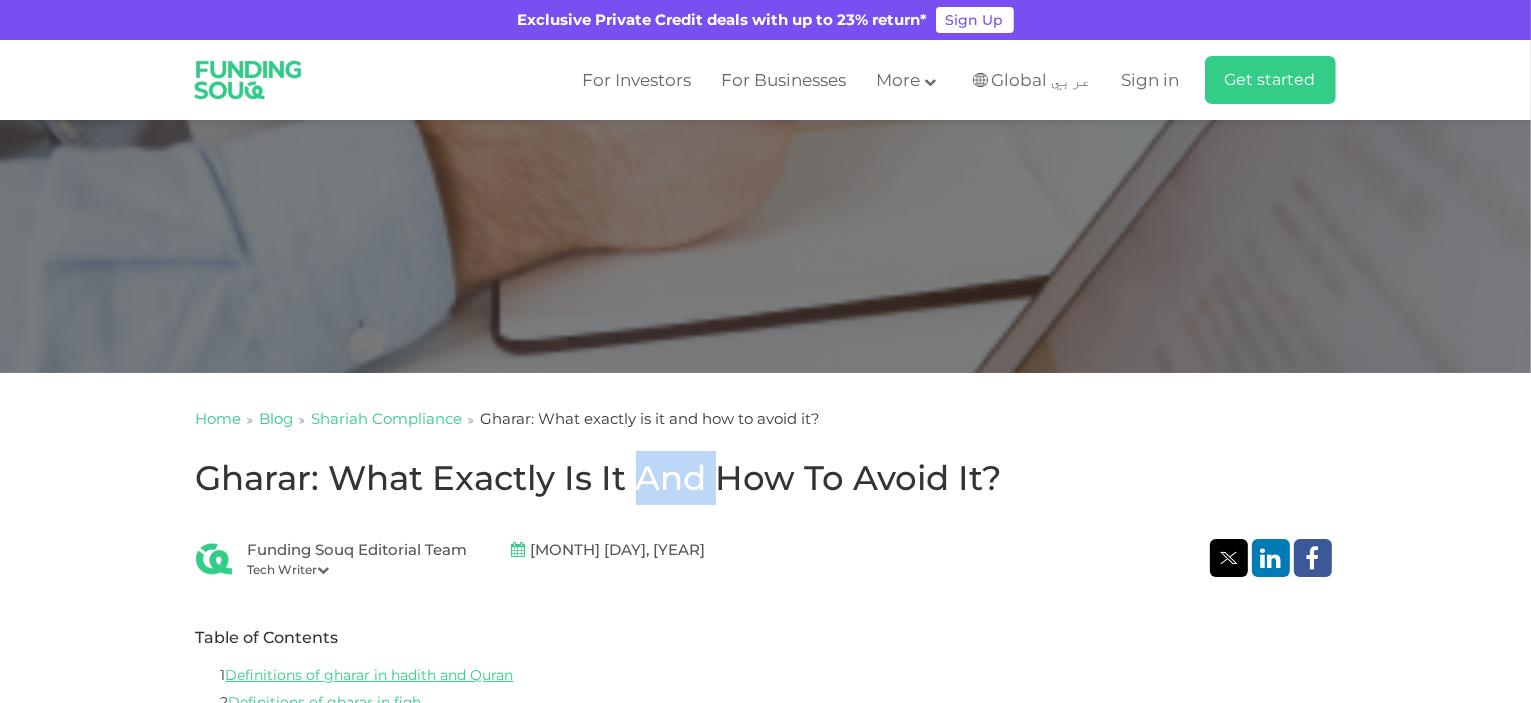 click on "Gharar: What exactly is it and how to avoid it?" at bounding box center (766, 478) 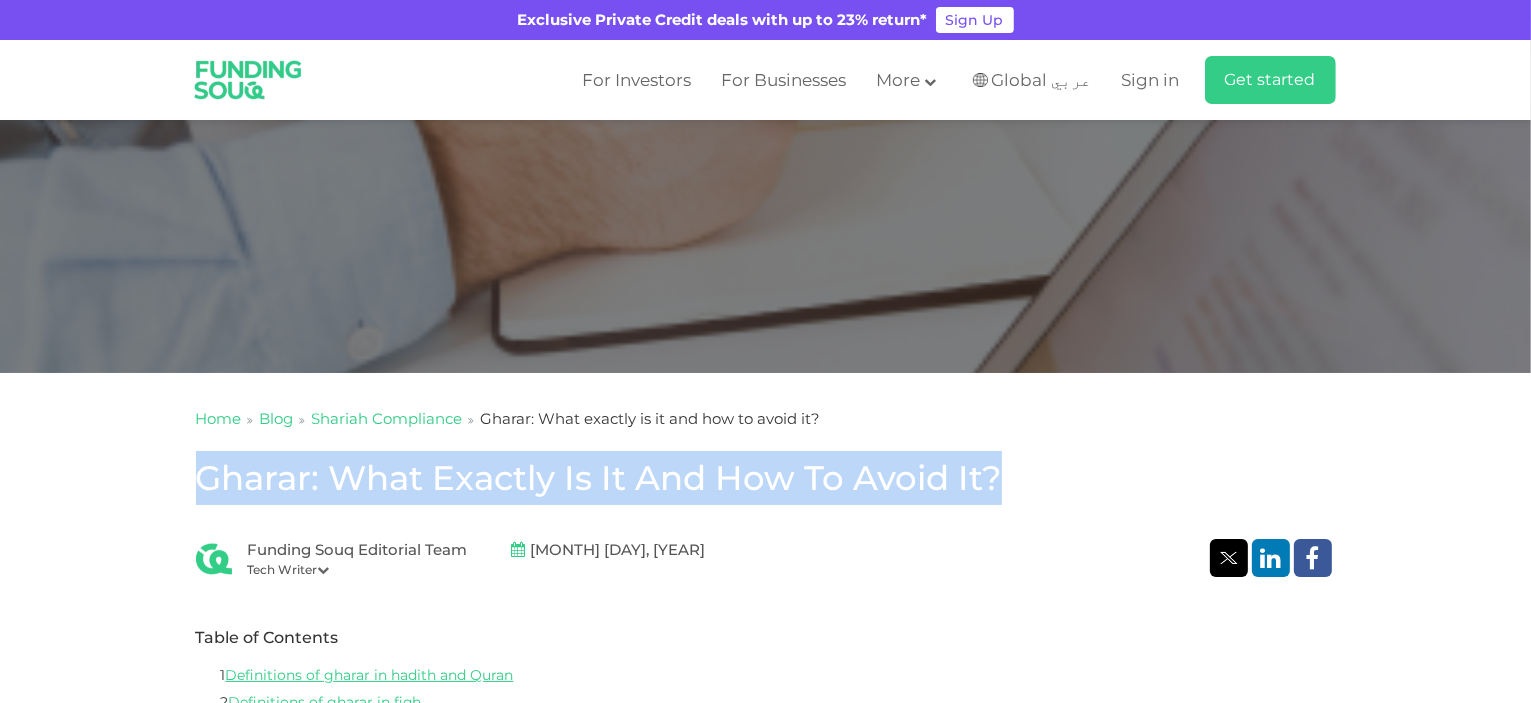 click on "Gharar: What exactly is it and how to avoid it?" at bounding box center (766, 478) 